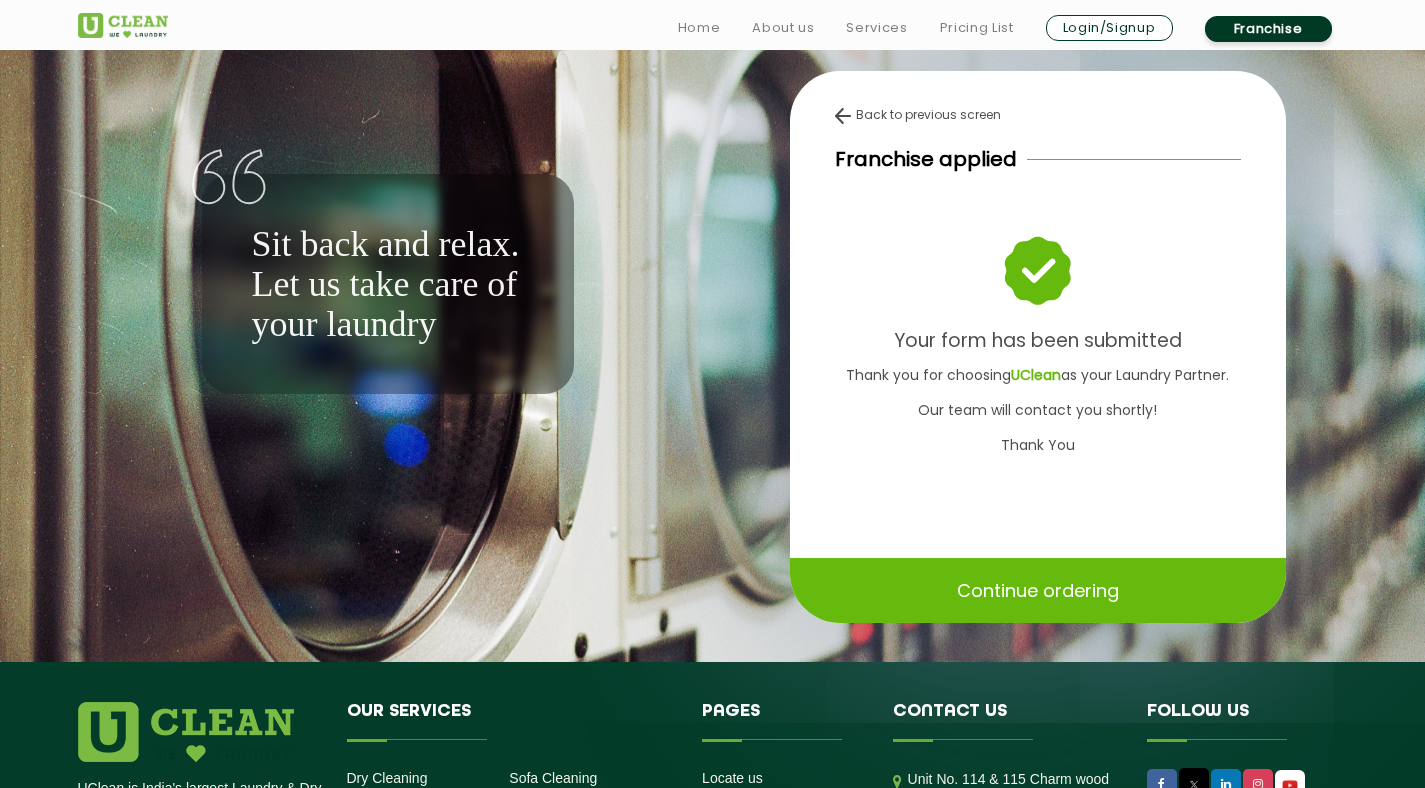 scroll, scrollTop: 0, scrollLeft: 0, axis: both 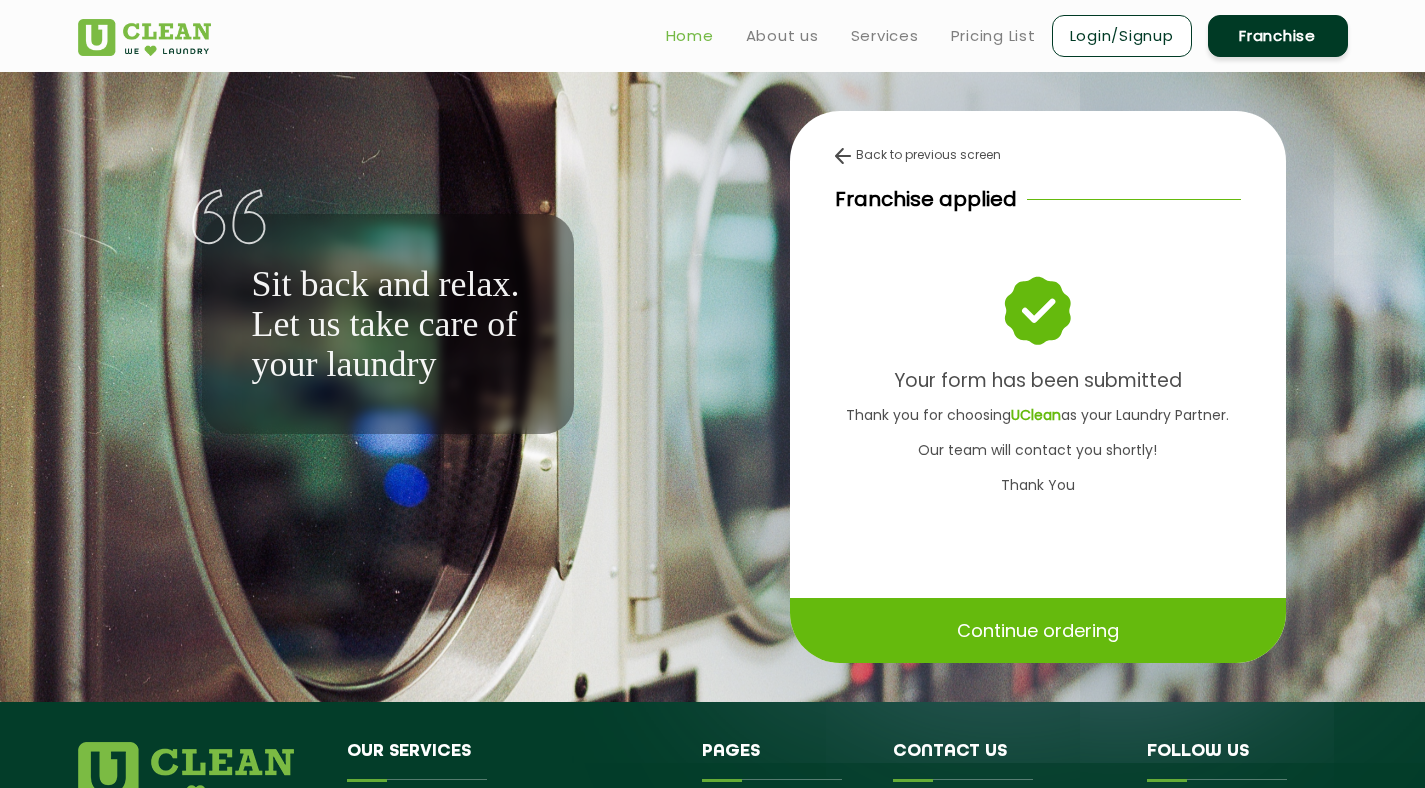 click on "Home" at bounding box center (690, 36) 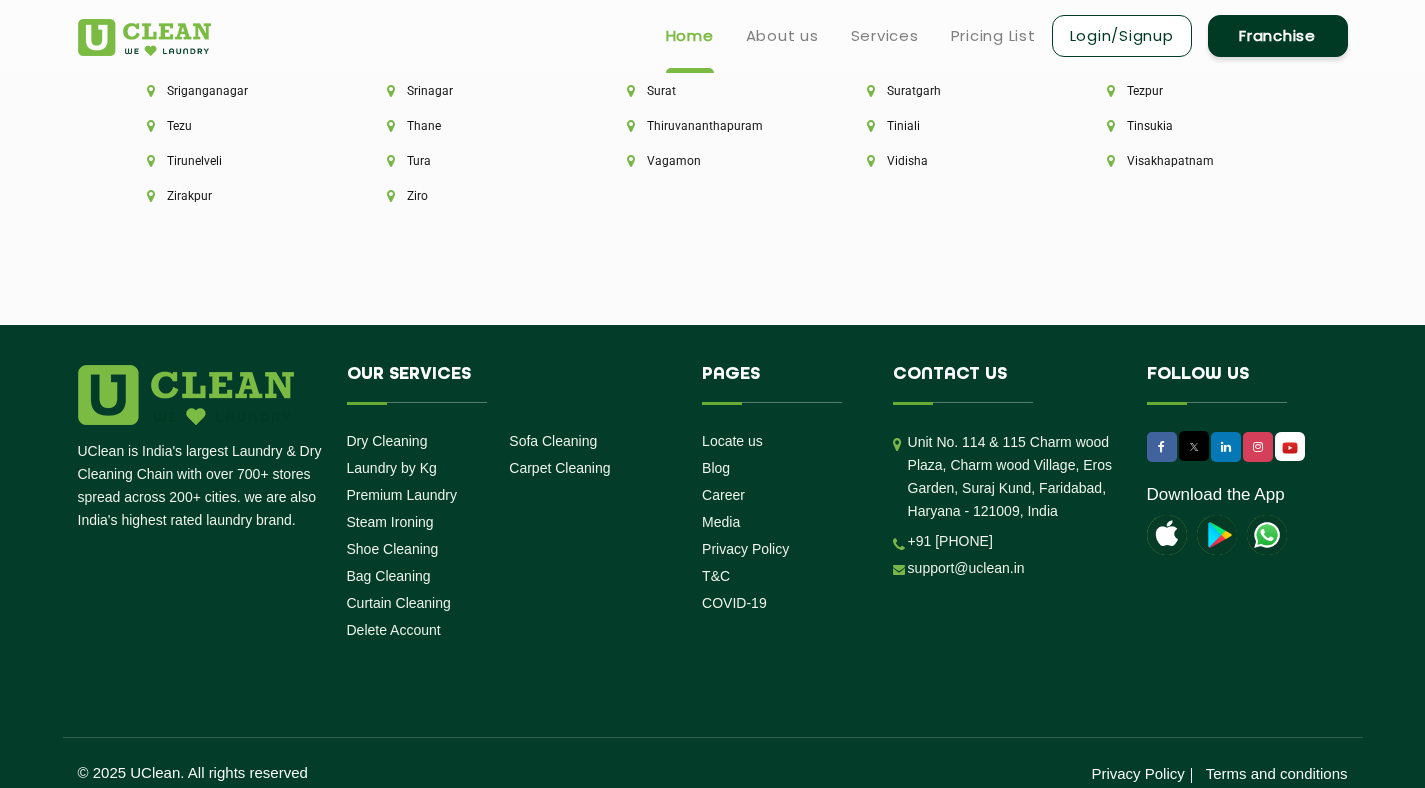 scroll, scrollTop: 5553, scrollLeft: 0, axis: vertical 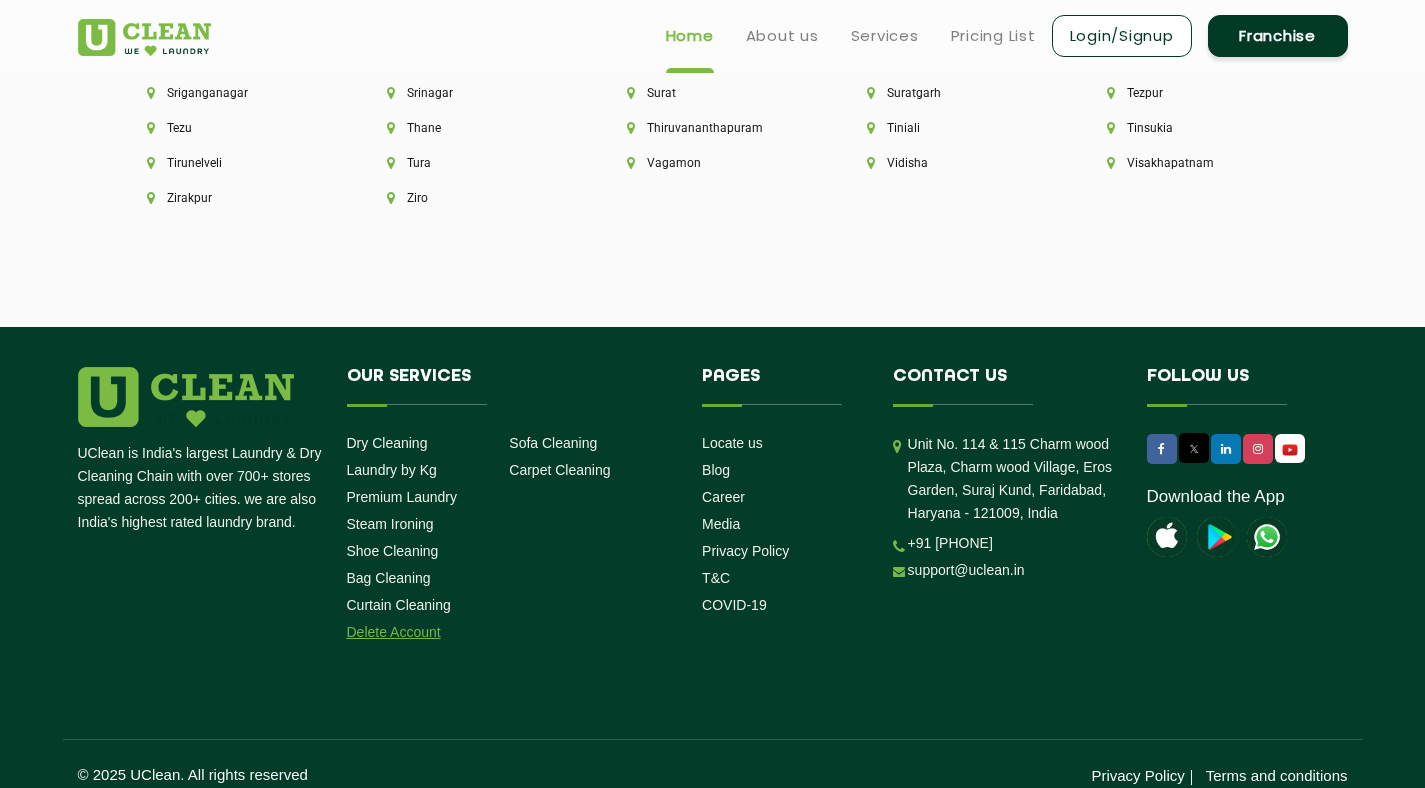 click on "Delete Account" at bounding box center [394, 632] 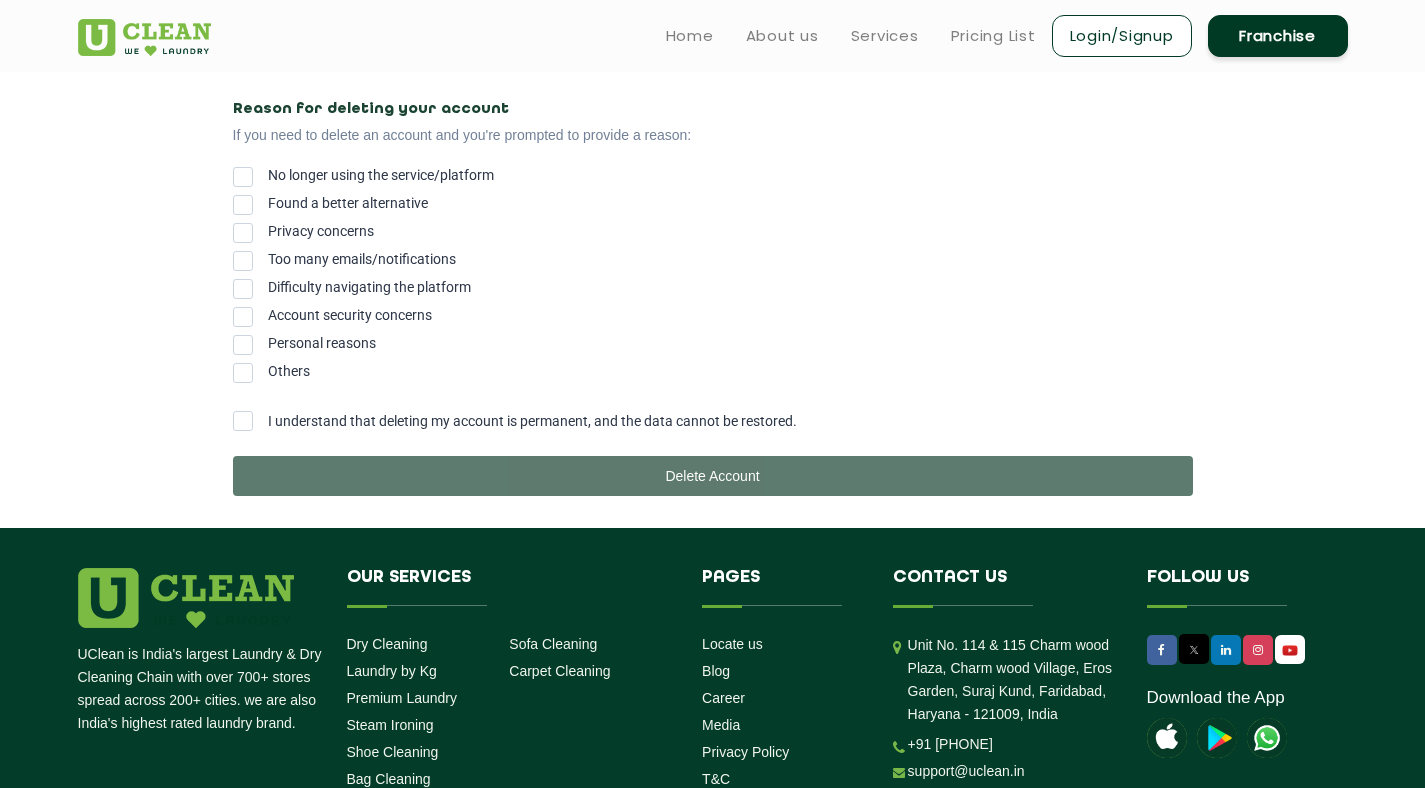 scroll, scrollTop: 0, scrollLeft: 0, axis: both 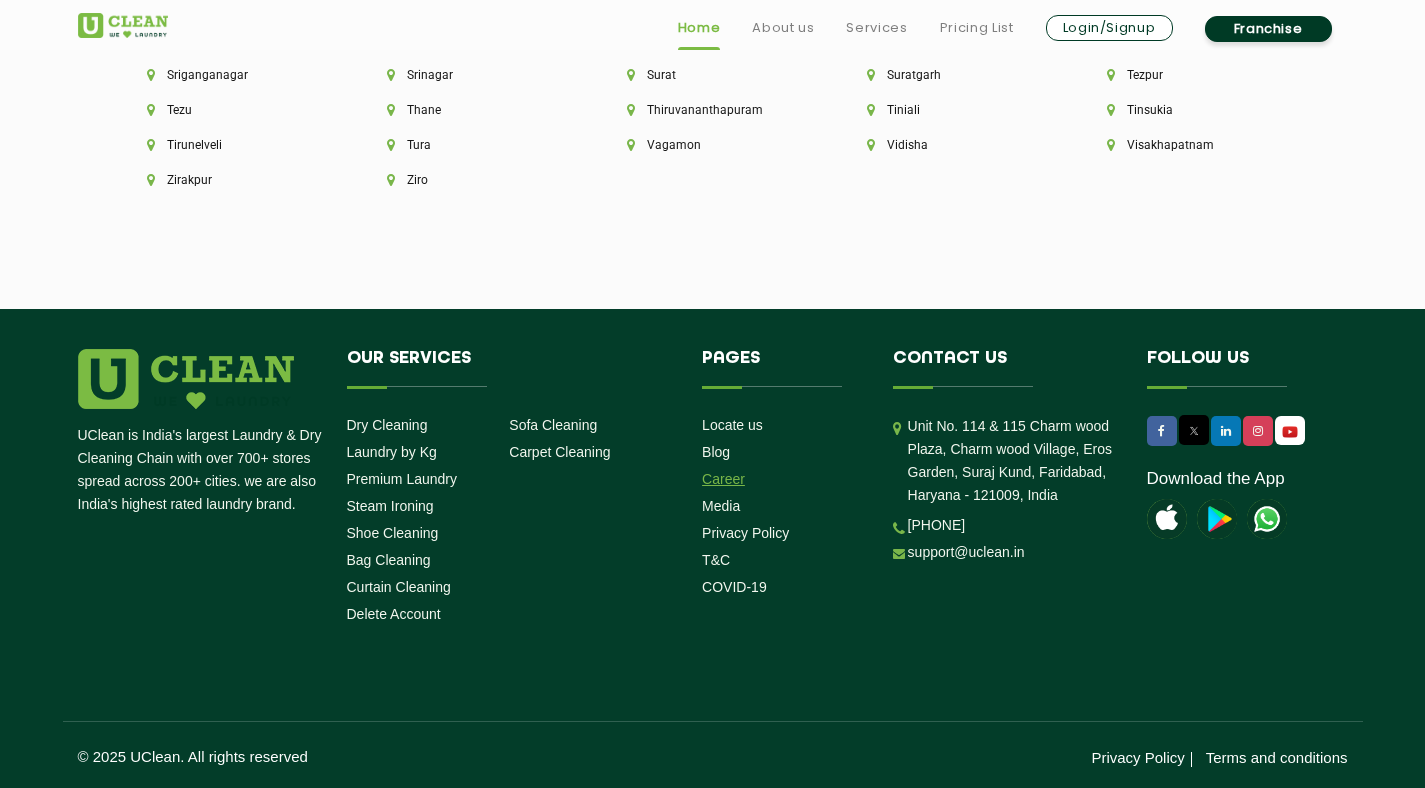 click on "Career" at bounding box center [723, 479] 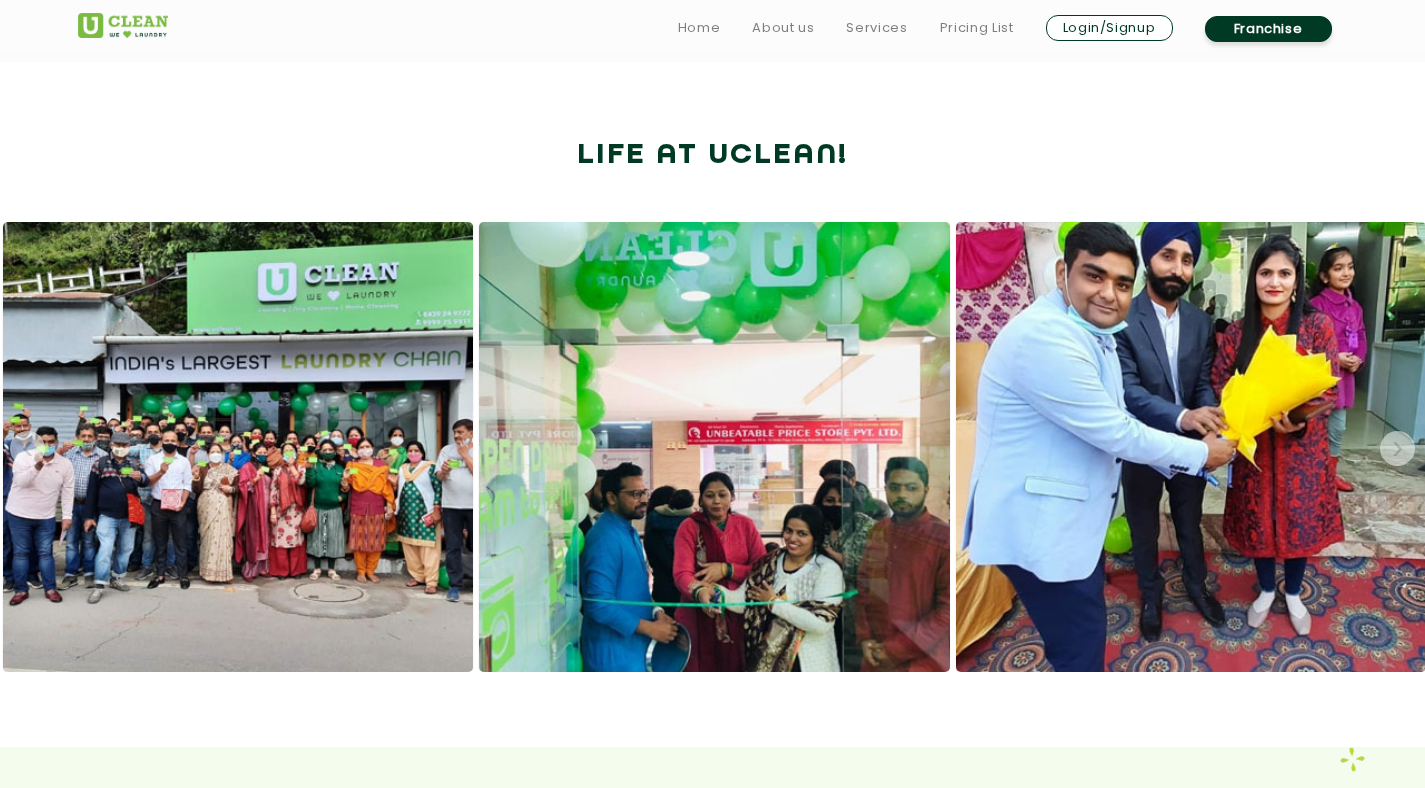 scroll, scrollTop: 1298, scrollLeft: 0, axis: vertical 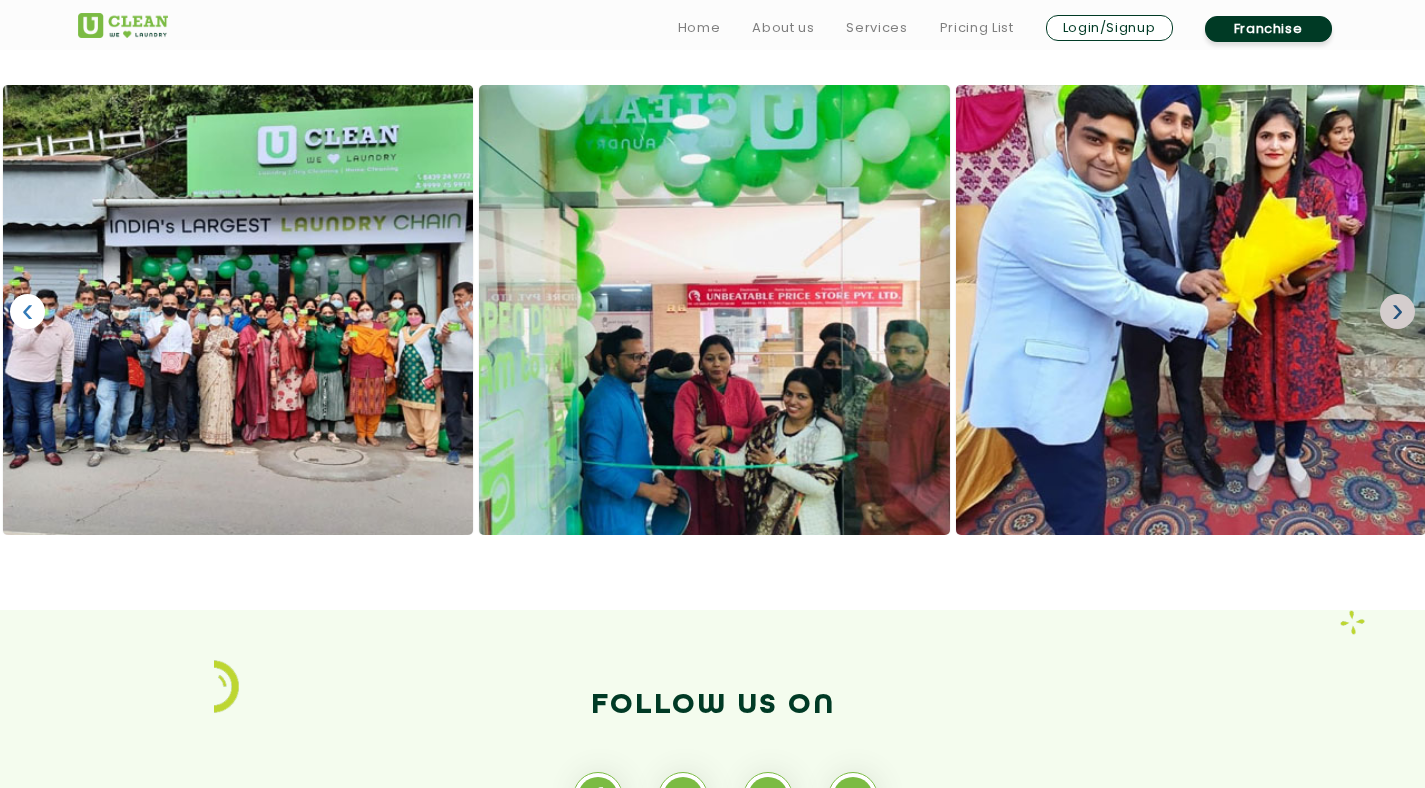 click on "›" 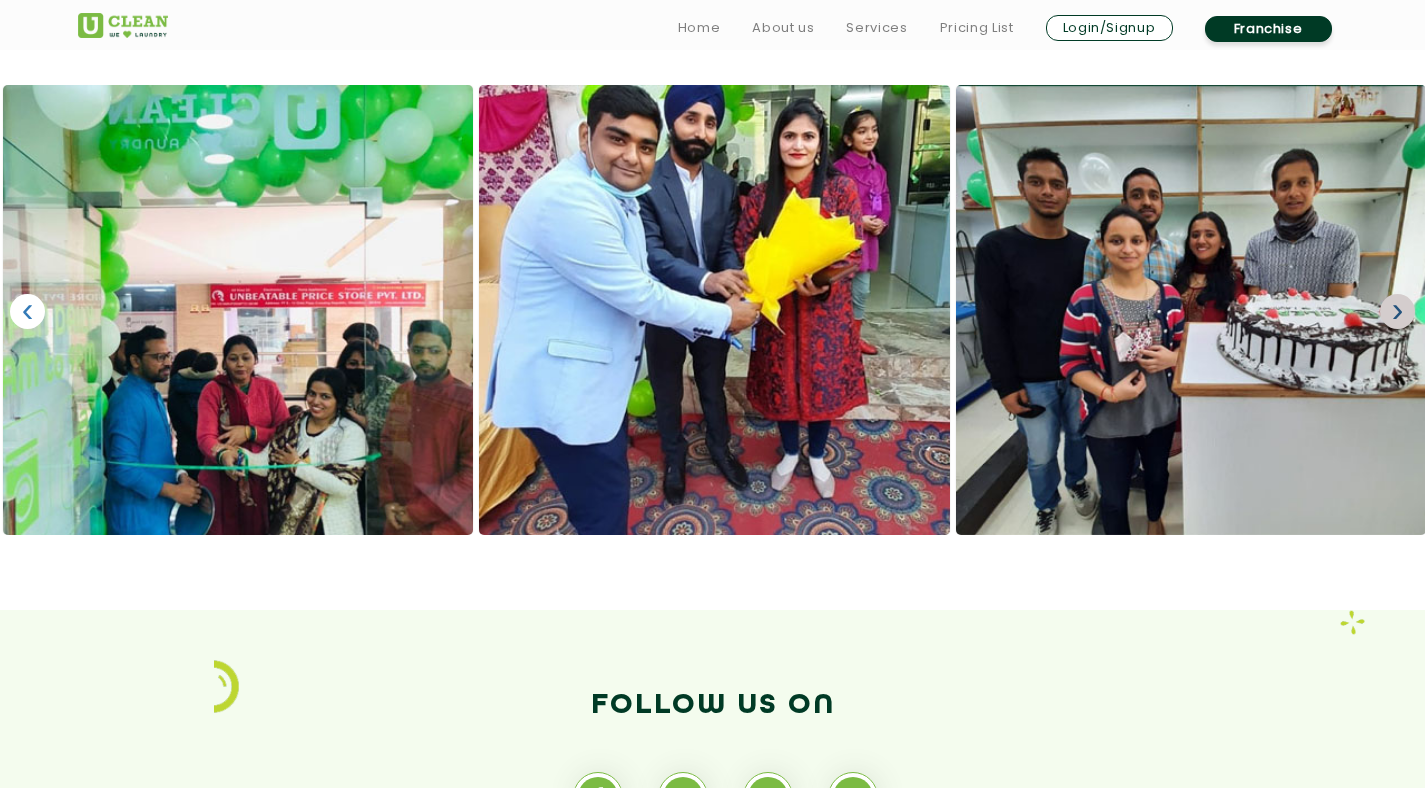 click on "›" 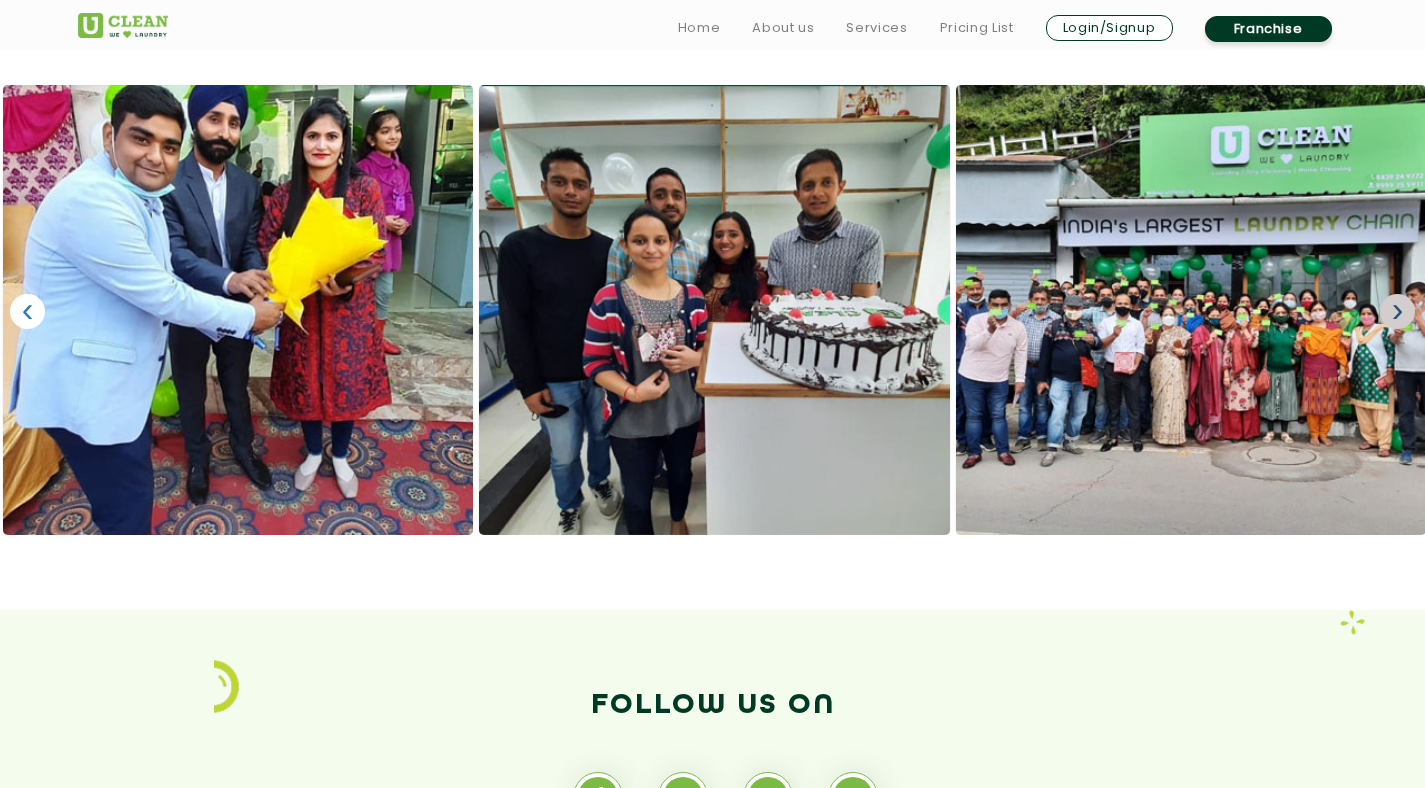 click on "›" 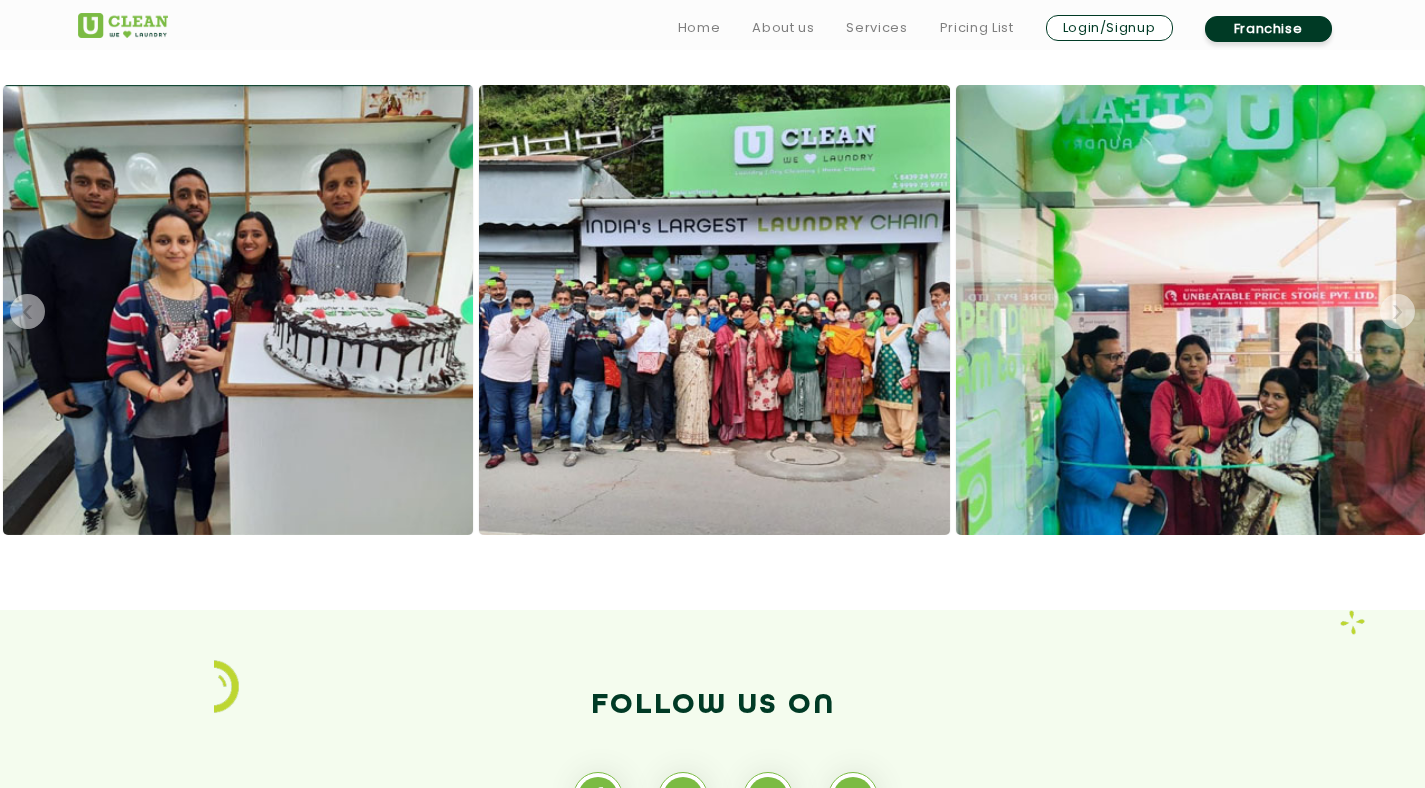 click on "›" 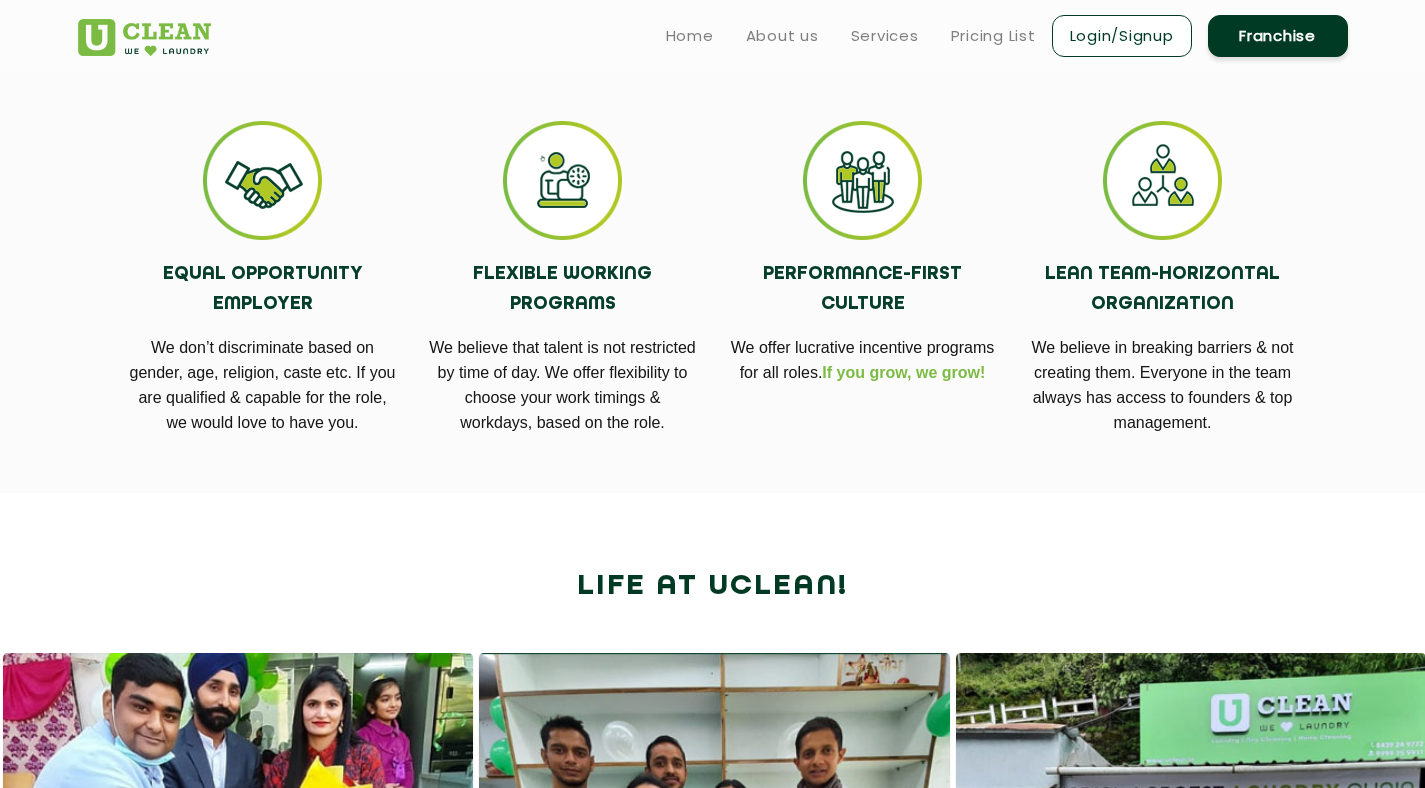 scroll, scrollTop: 664, scrollLeft: 0, axis: vertical 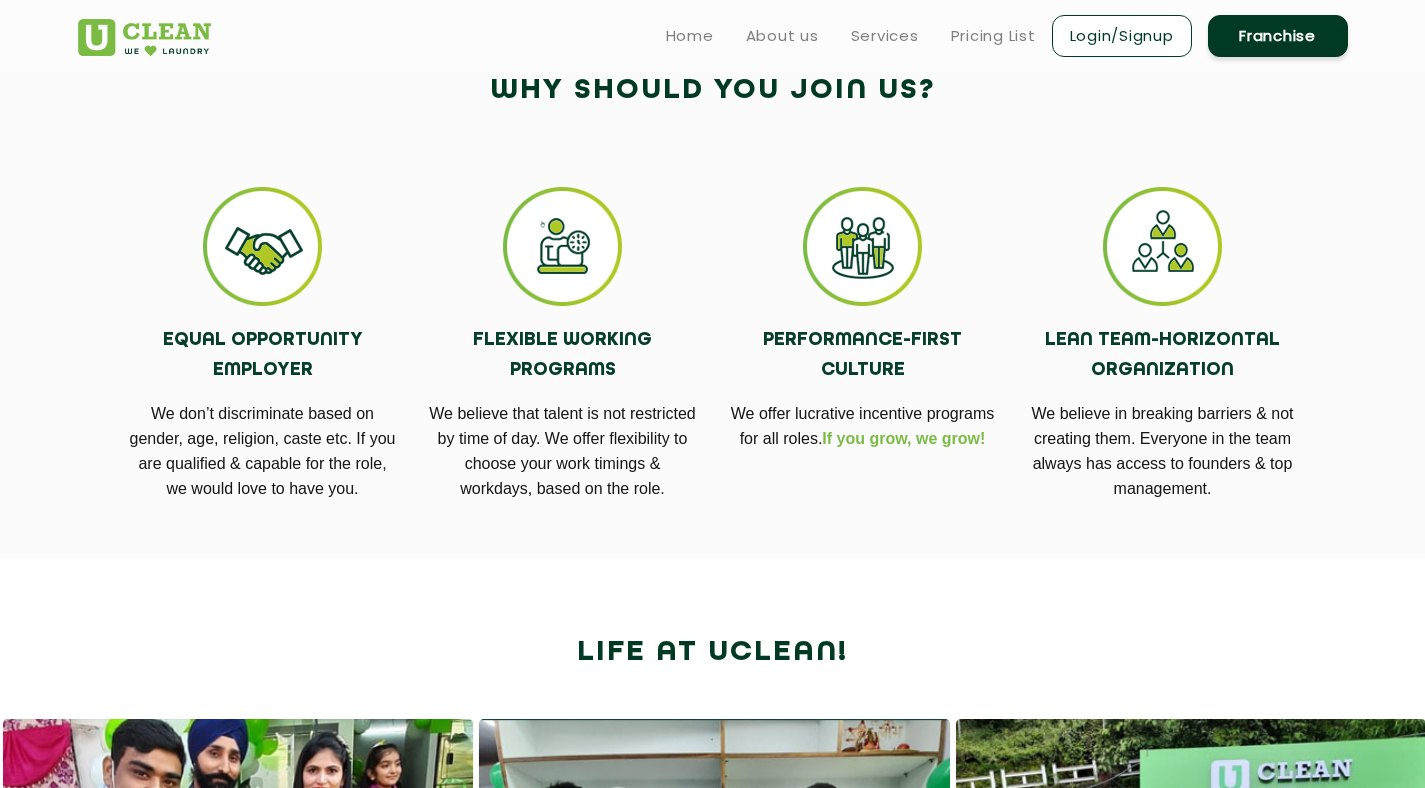 click on "Equal Opportunity   Employer" 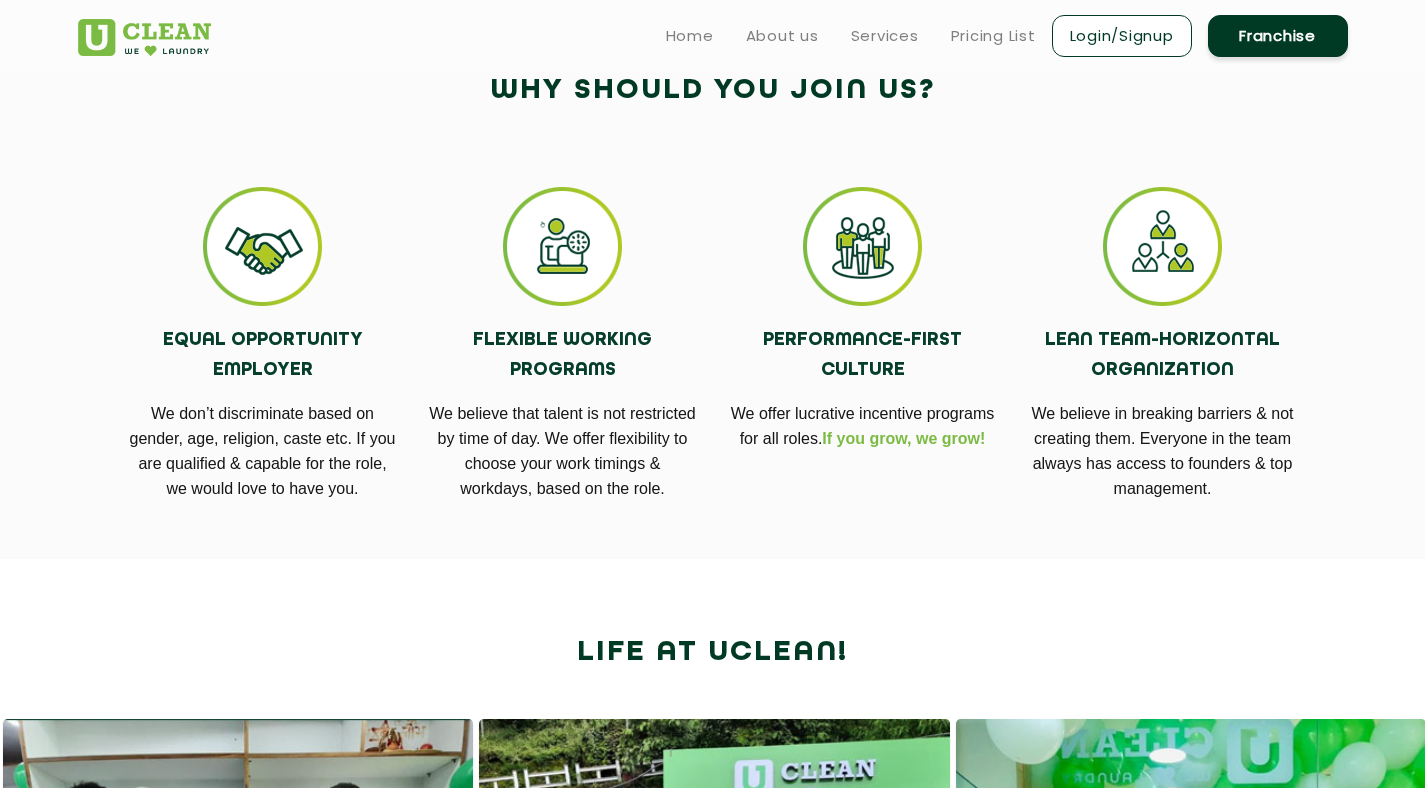 click 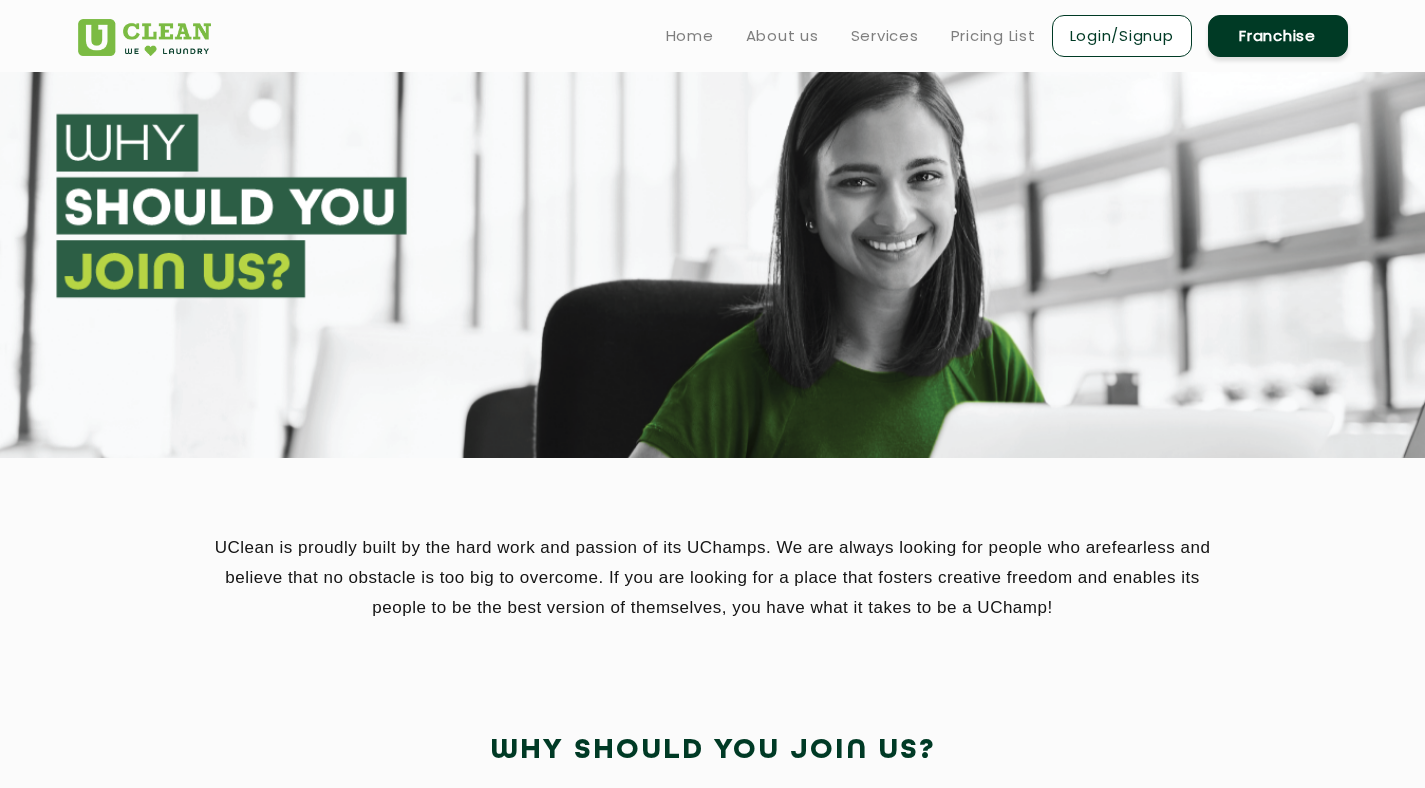 scroll, scrollTop: 0, scrollLeft: 0, axis: both 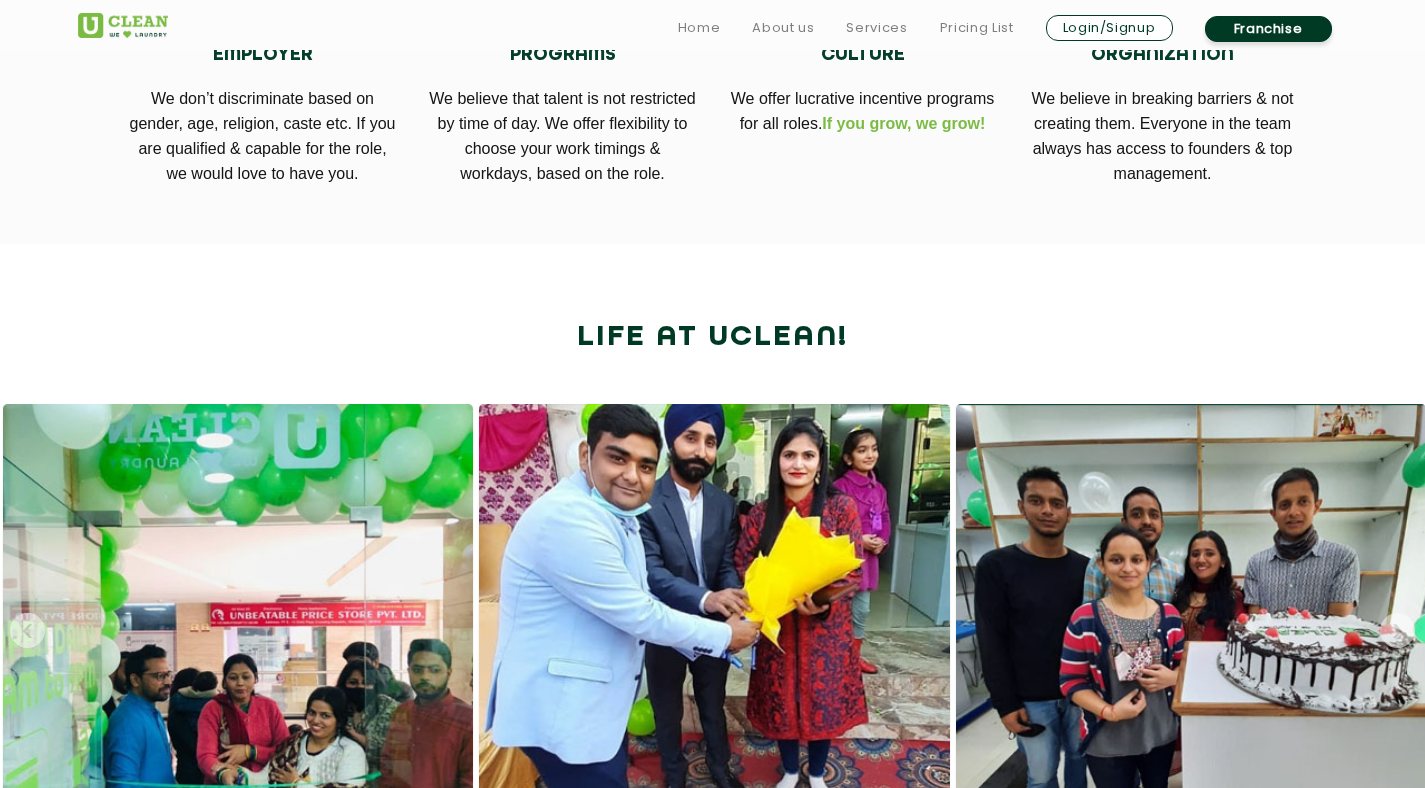 click 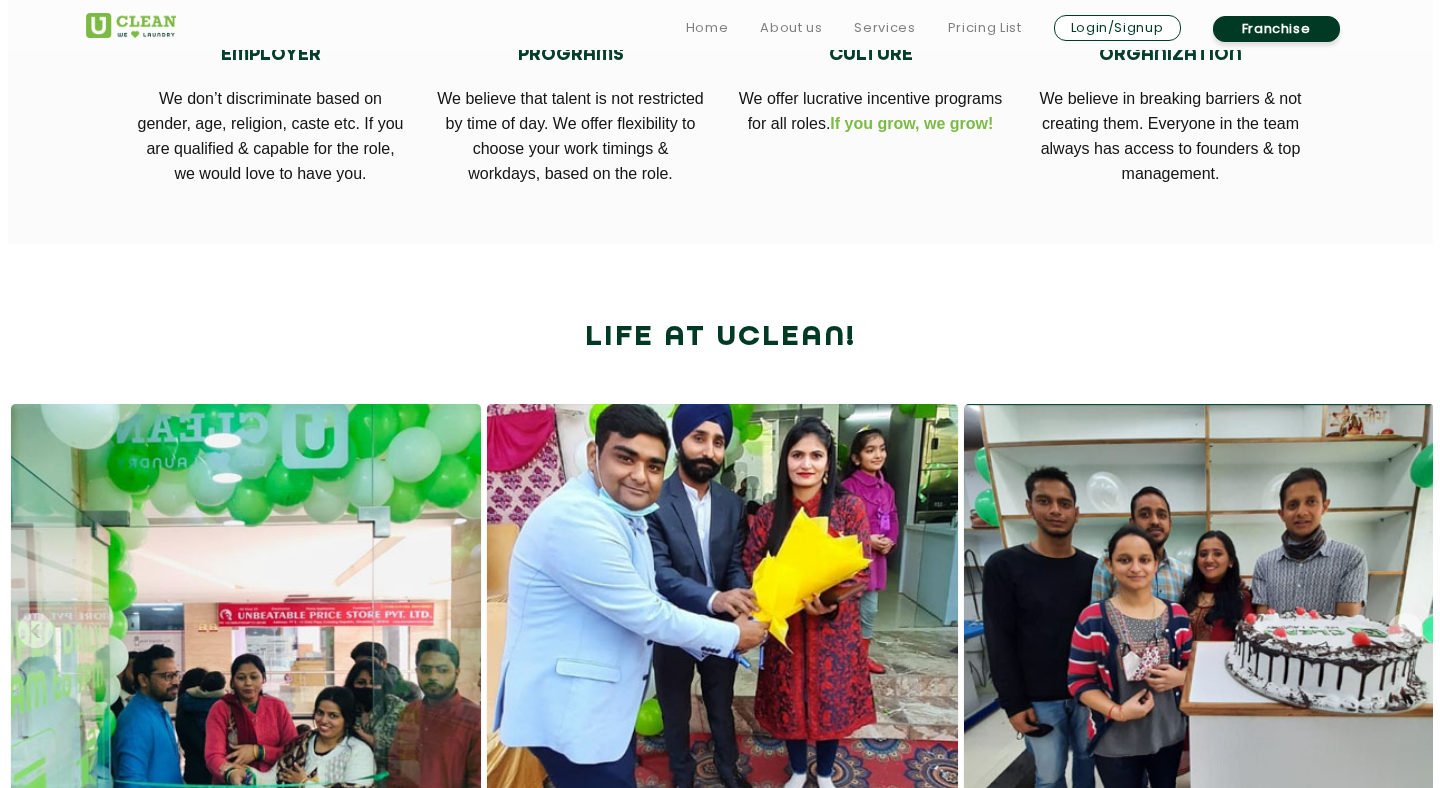 scroll, scrollTop: 979, scrollLeft: 0, axis: vertical 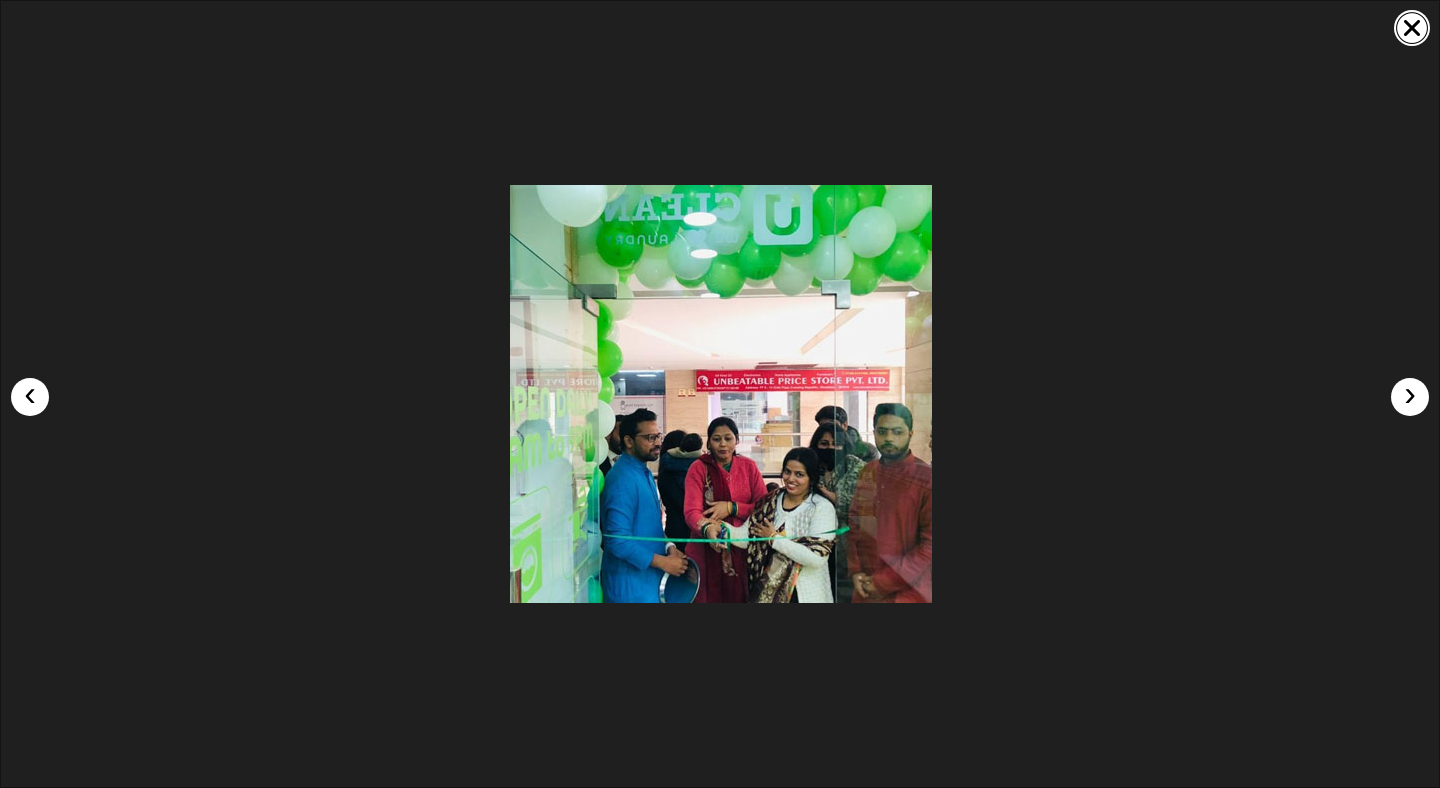 click 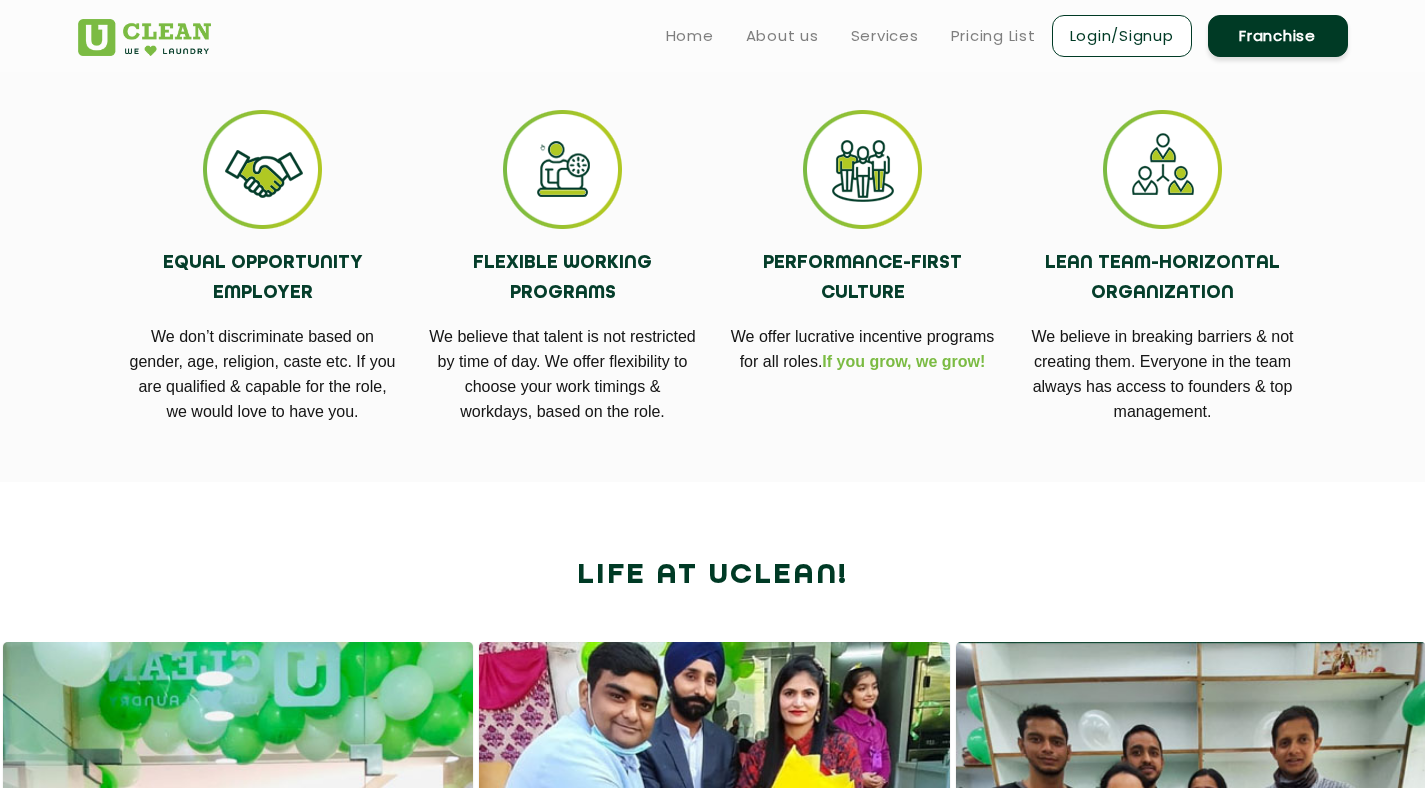 scroll, scrollTop: 640, scrollLeft: 0, axis: vertical 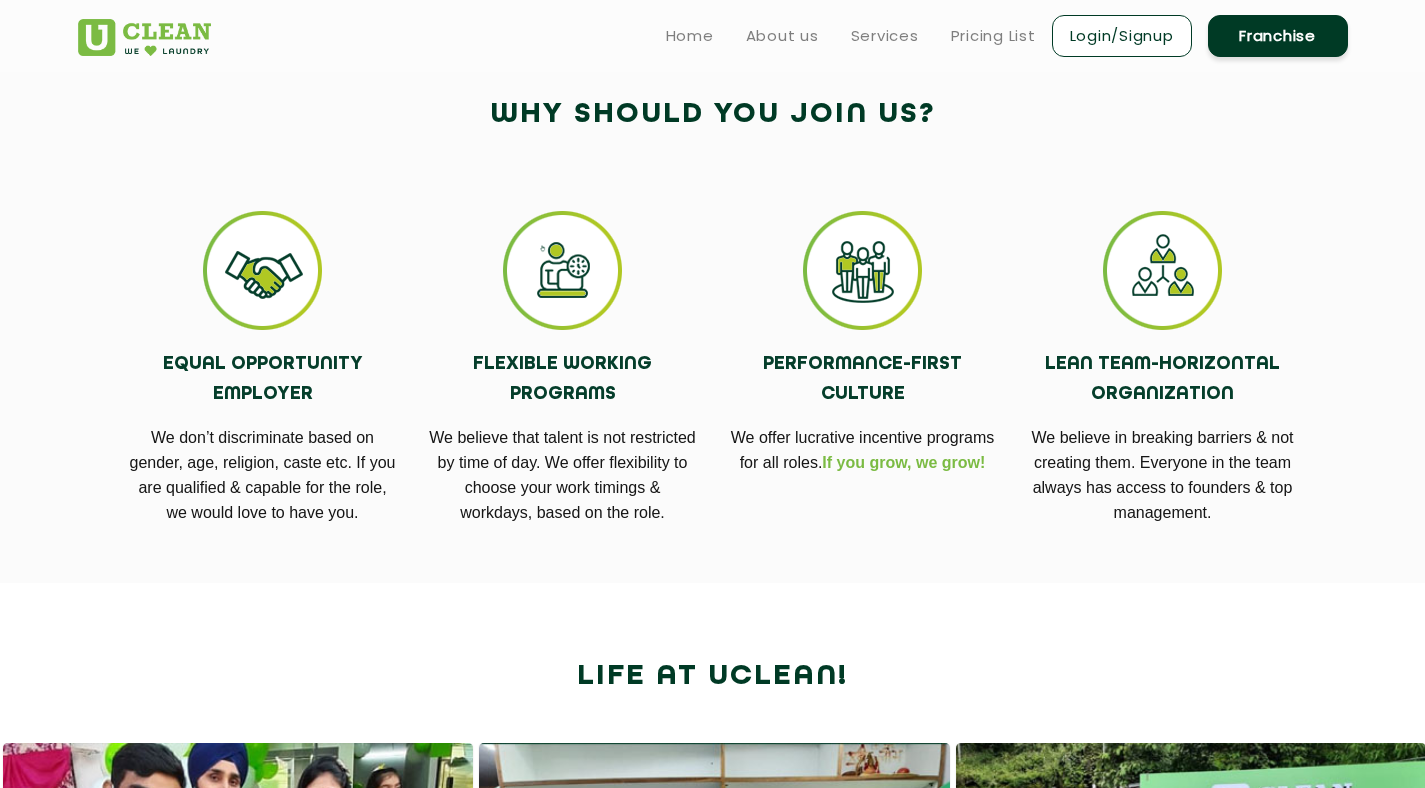 click 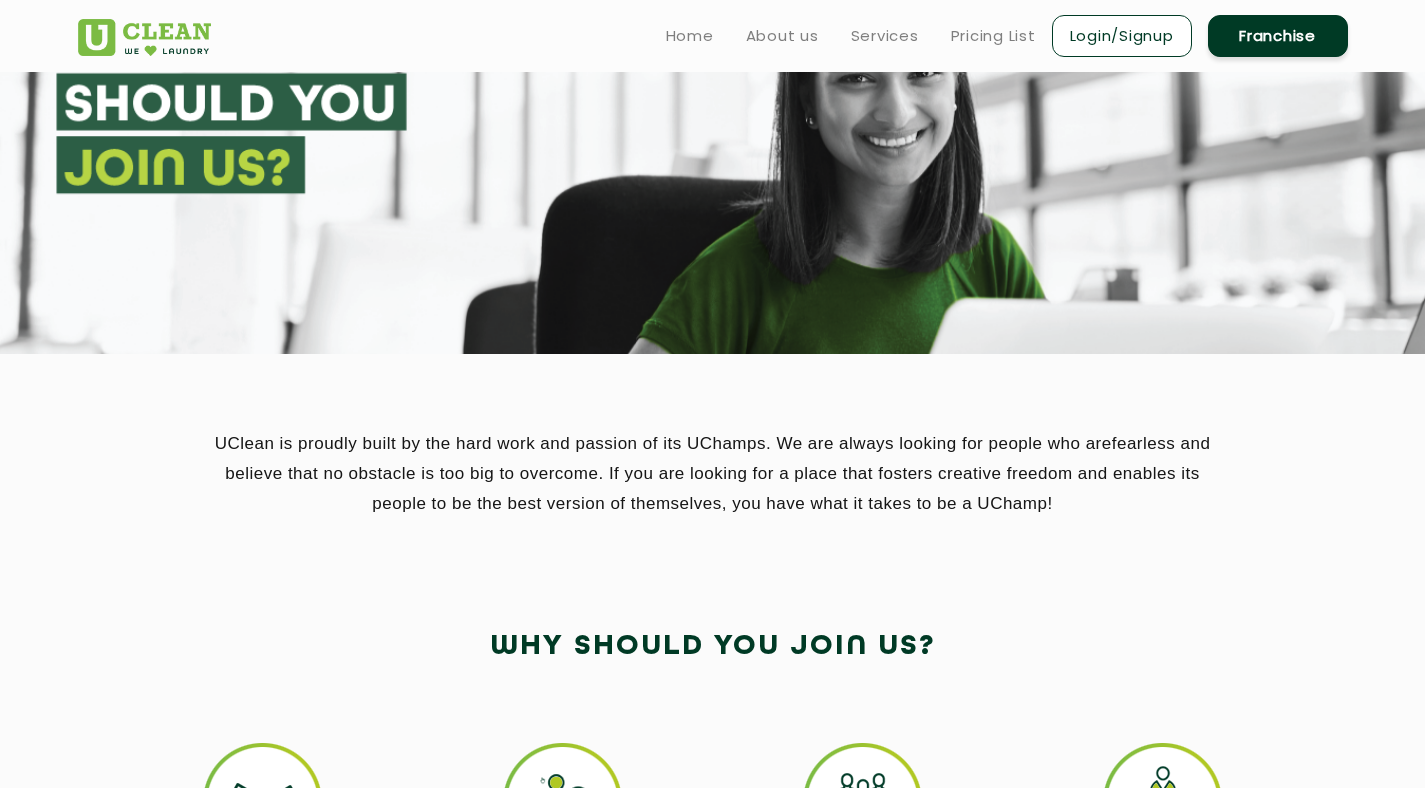 scroll, scrollTop: 0, scrollLeft: 0, axis: both 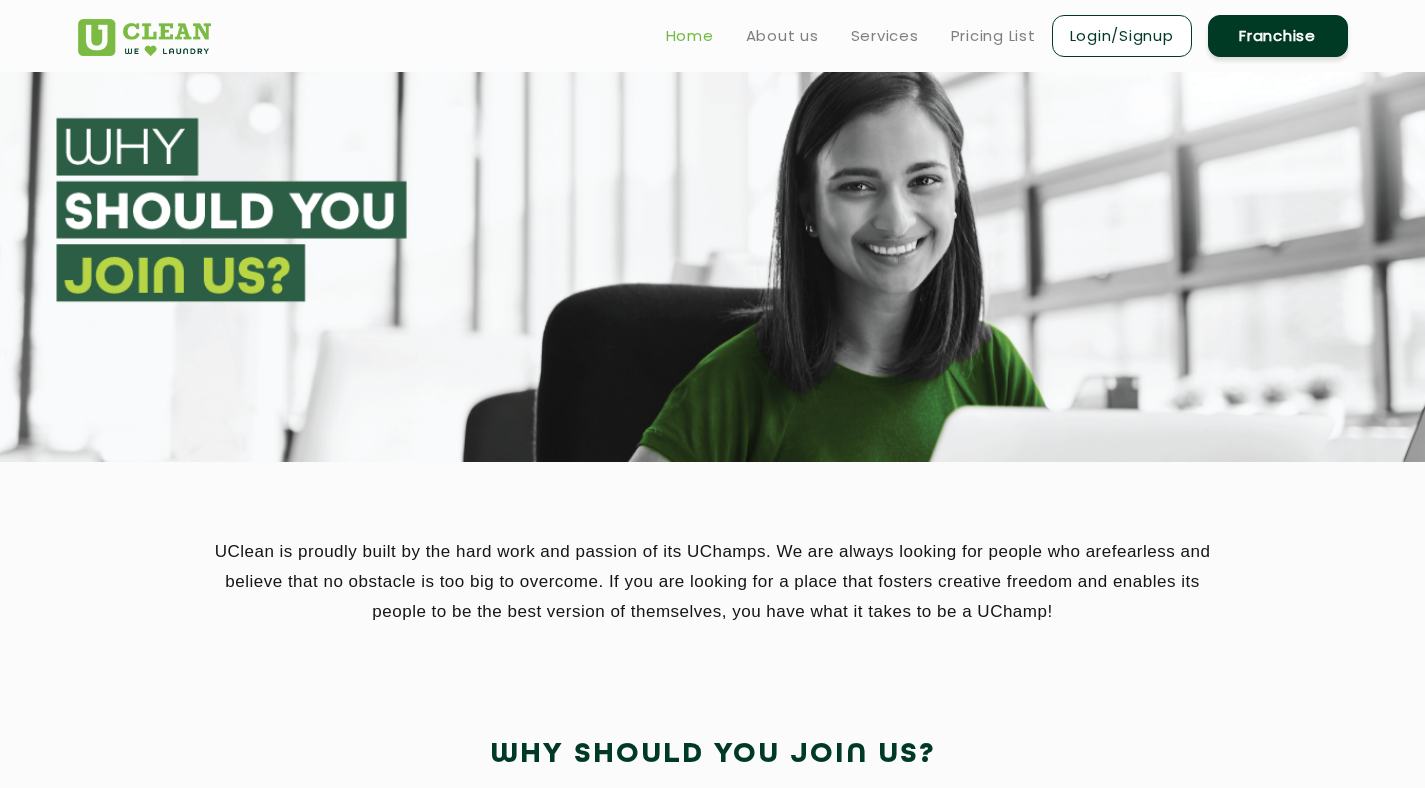 click on "Home" at bounding box center [690, 36] 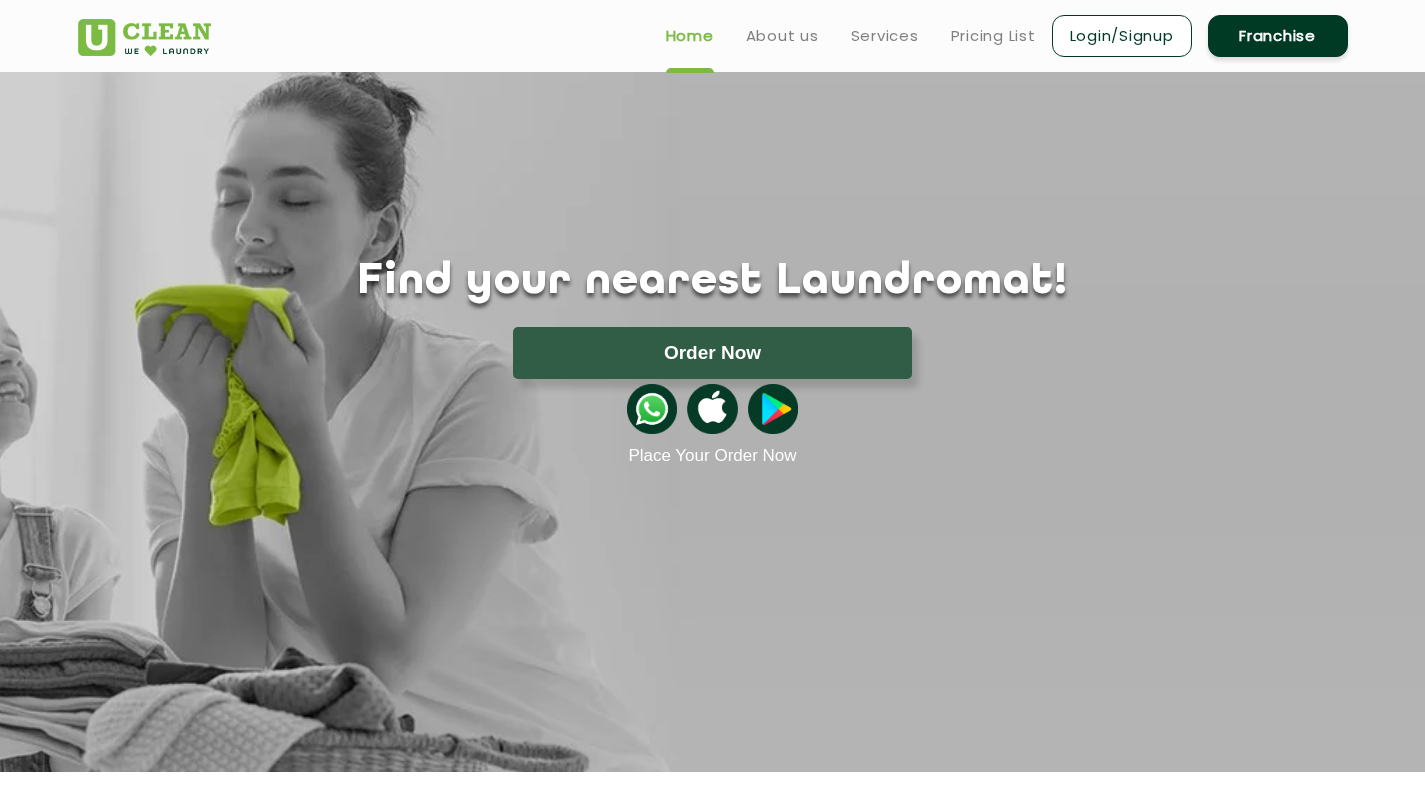 scroll, scrollTop: 0, scrollLeft: 0, axis: both 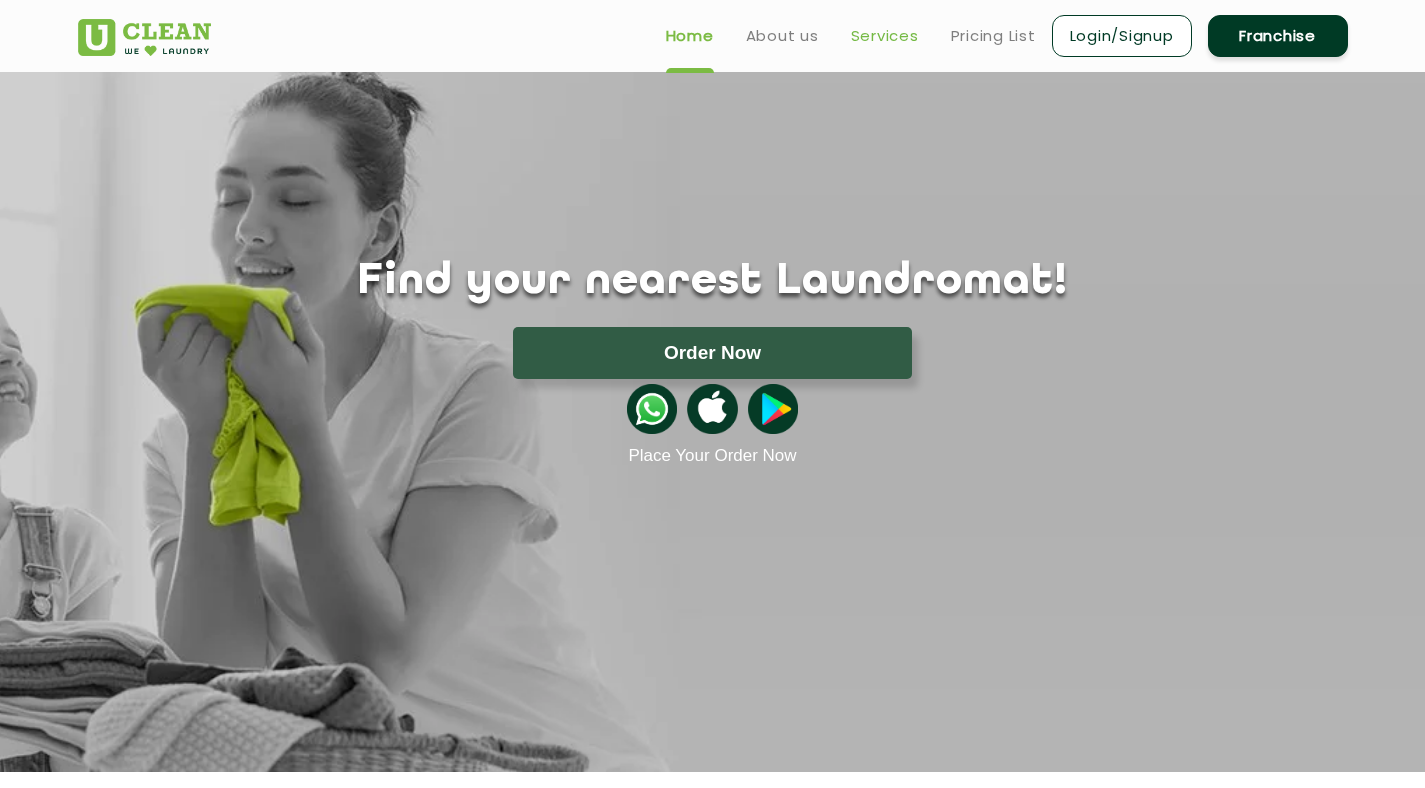 click on "Services" at bounding box center (885, 36) 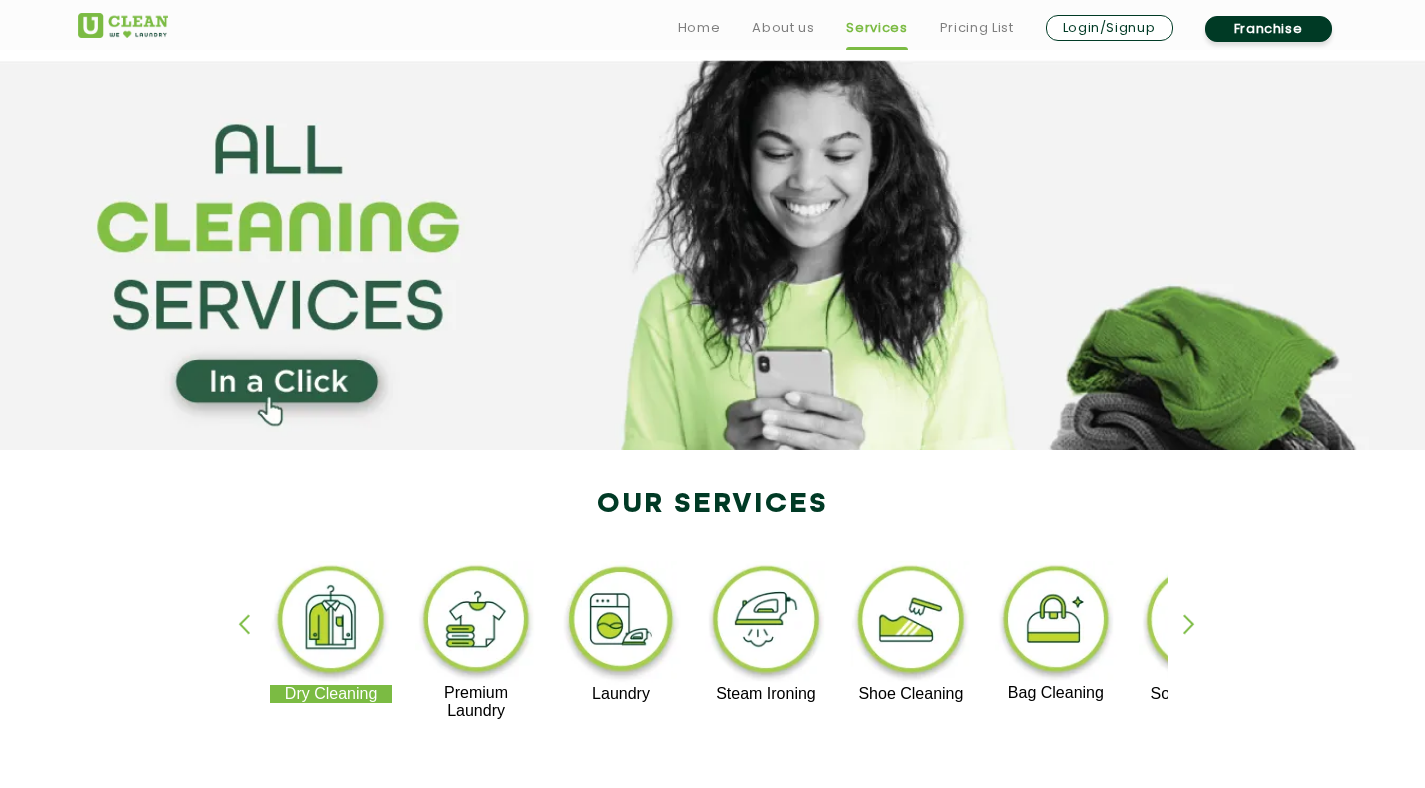scroll, scrollTop: 22, scrollLeft: 0, axis: vertical 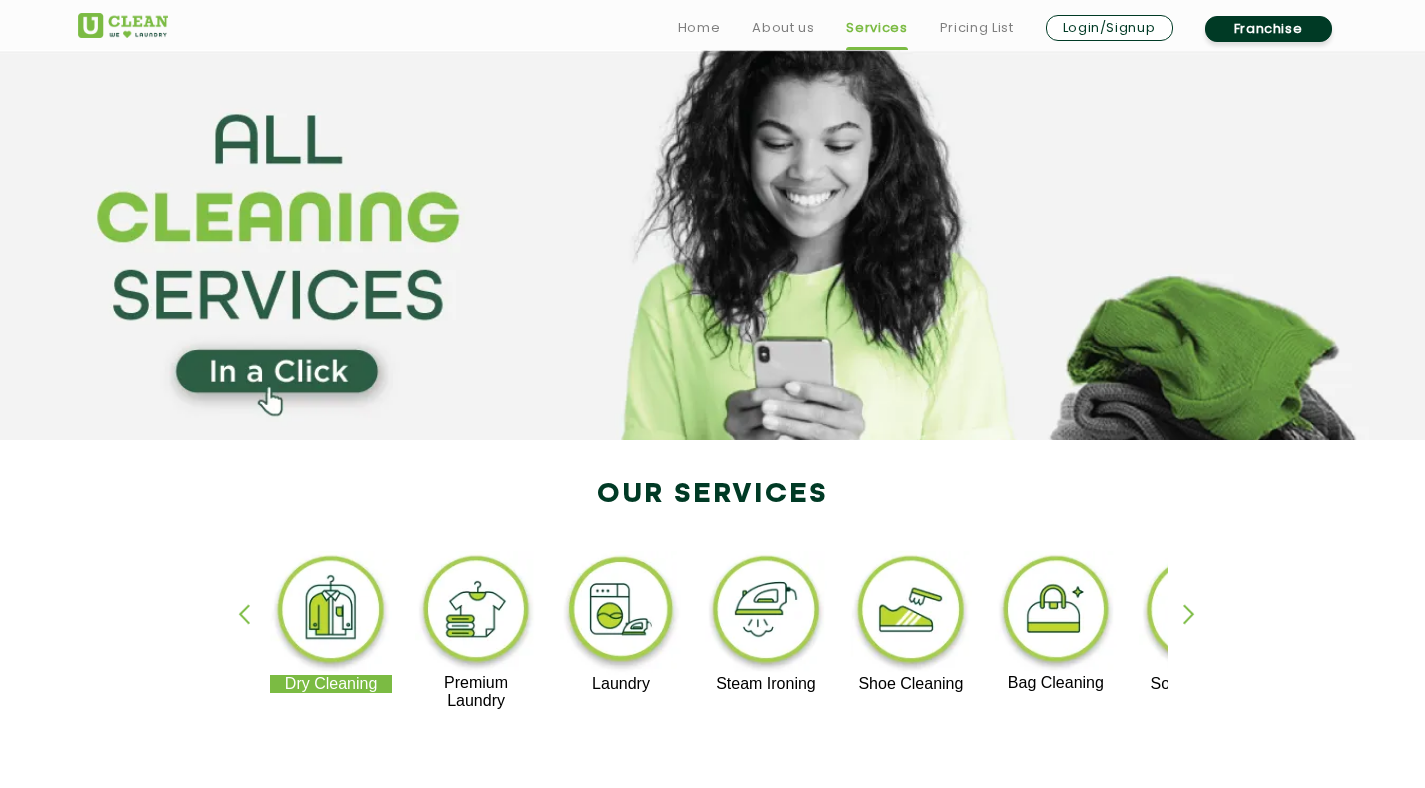 click at bounding box center [1198, 631] 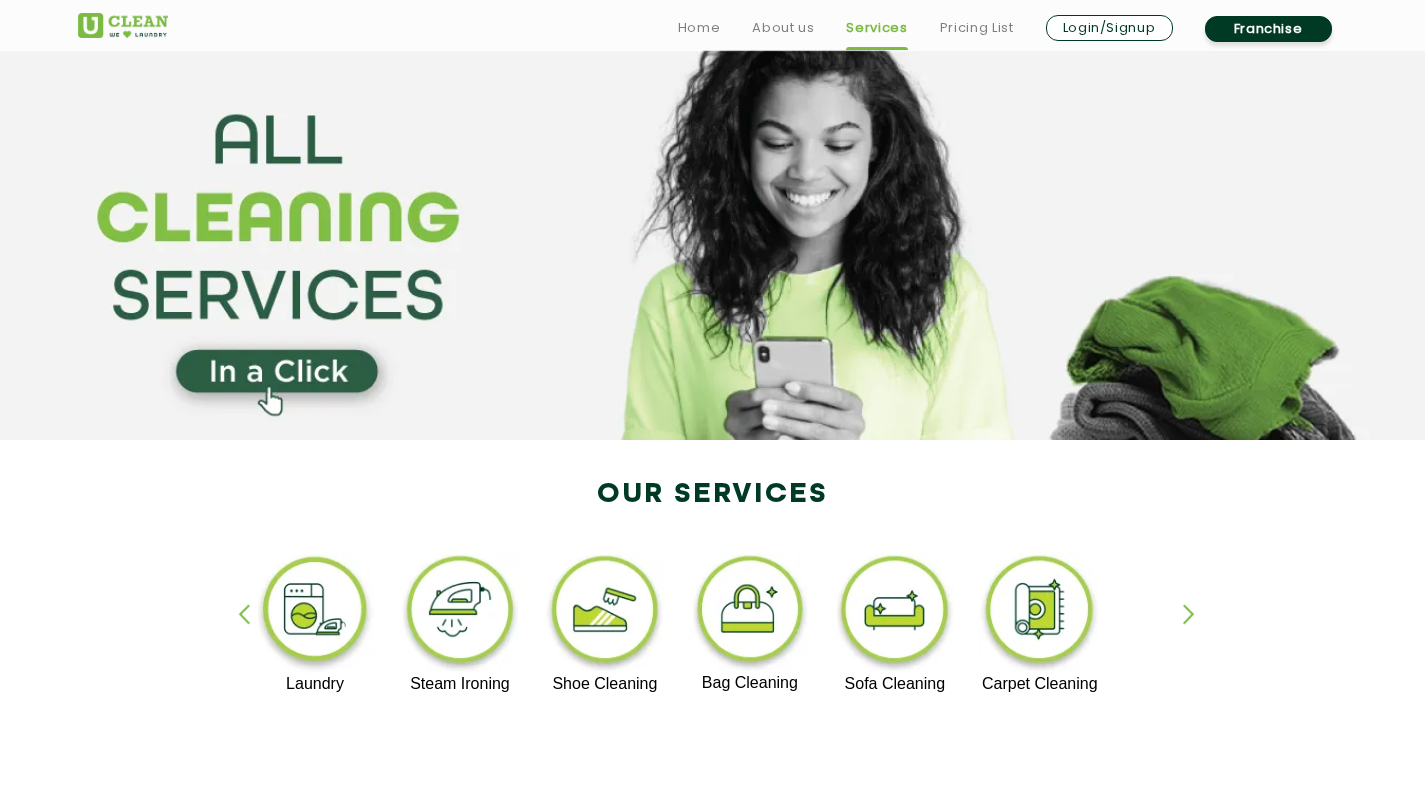 click at bounding box center (1198, 631) 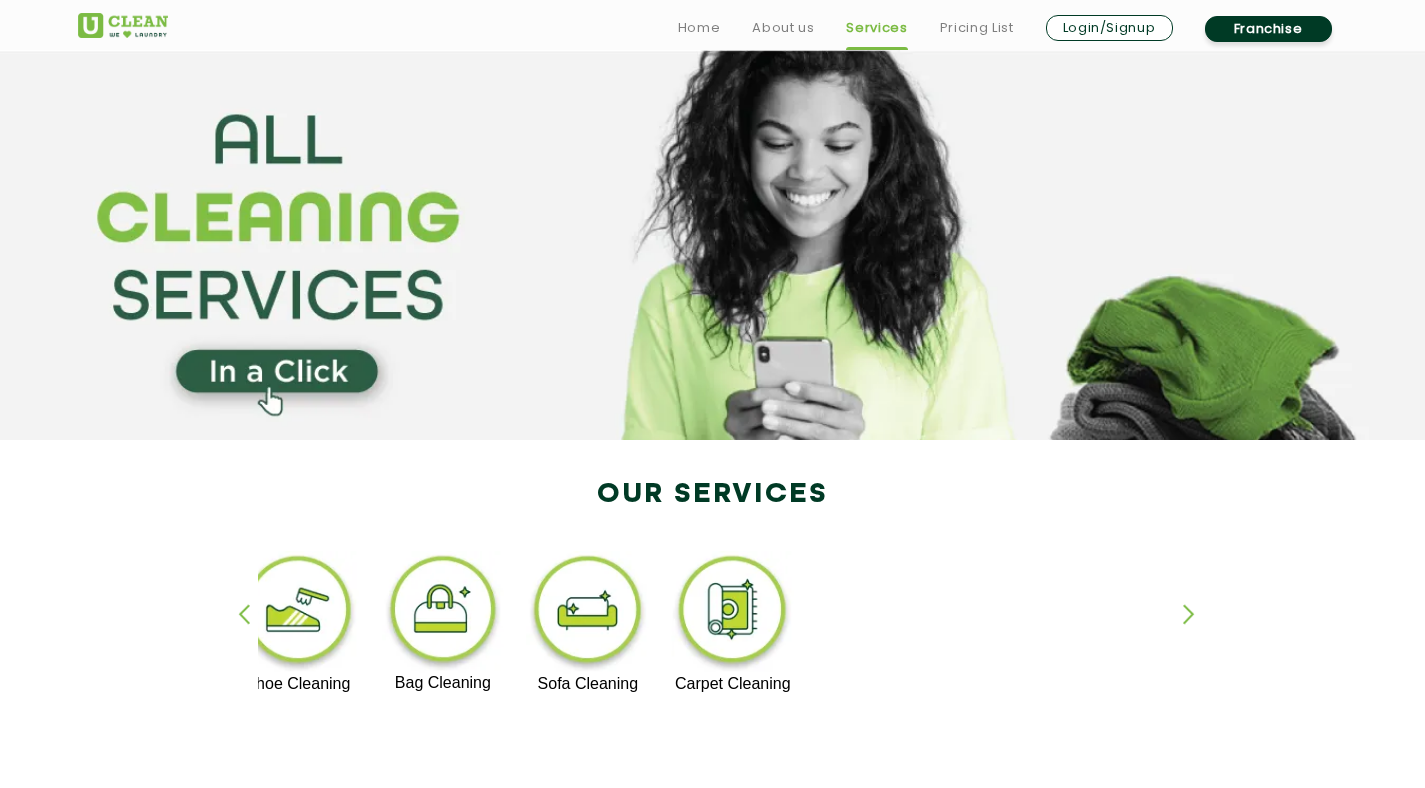 click at bounding box center (1198, 631) 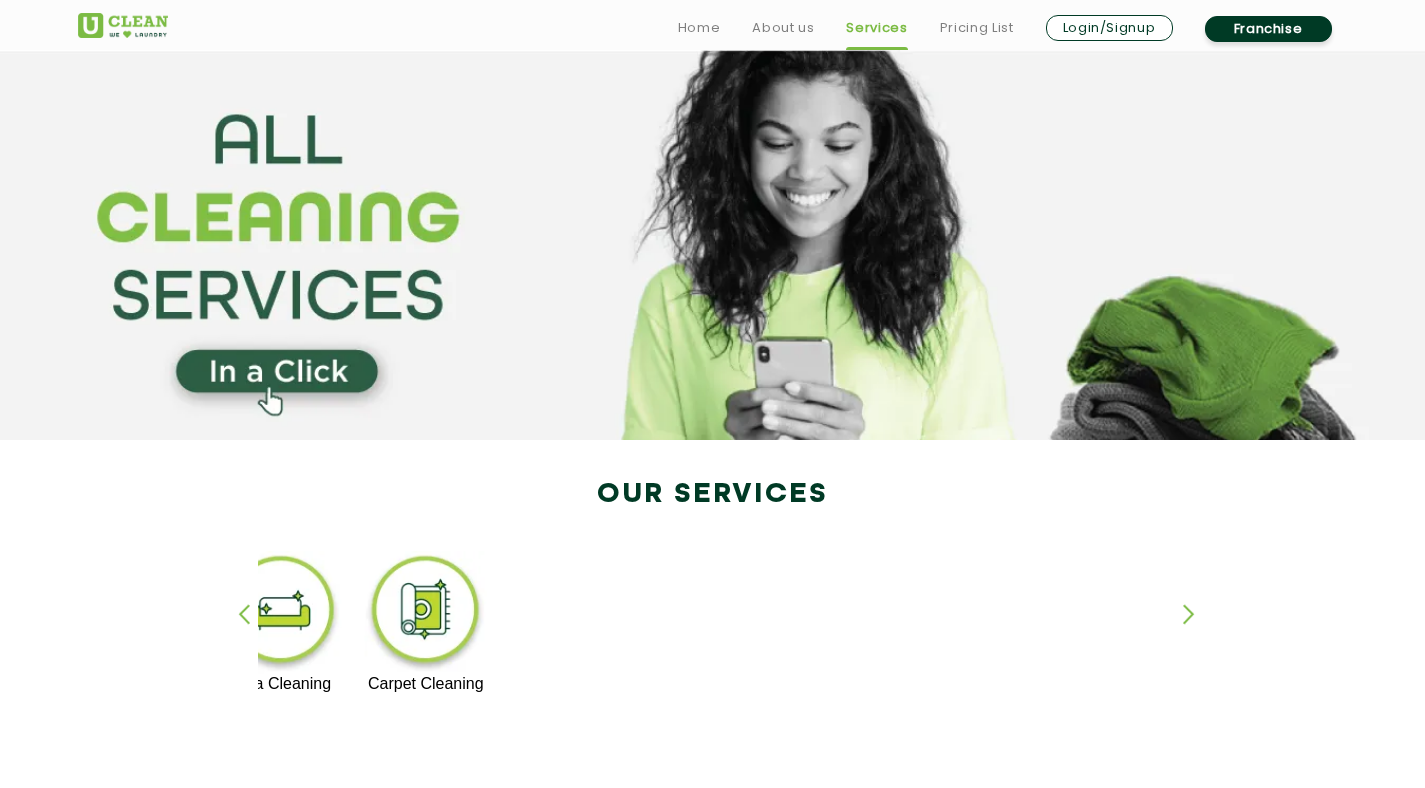 click at bounding box center (253, 631) 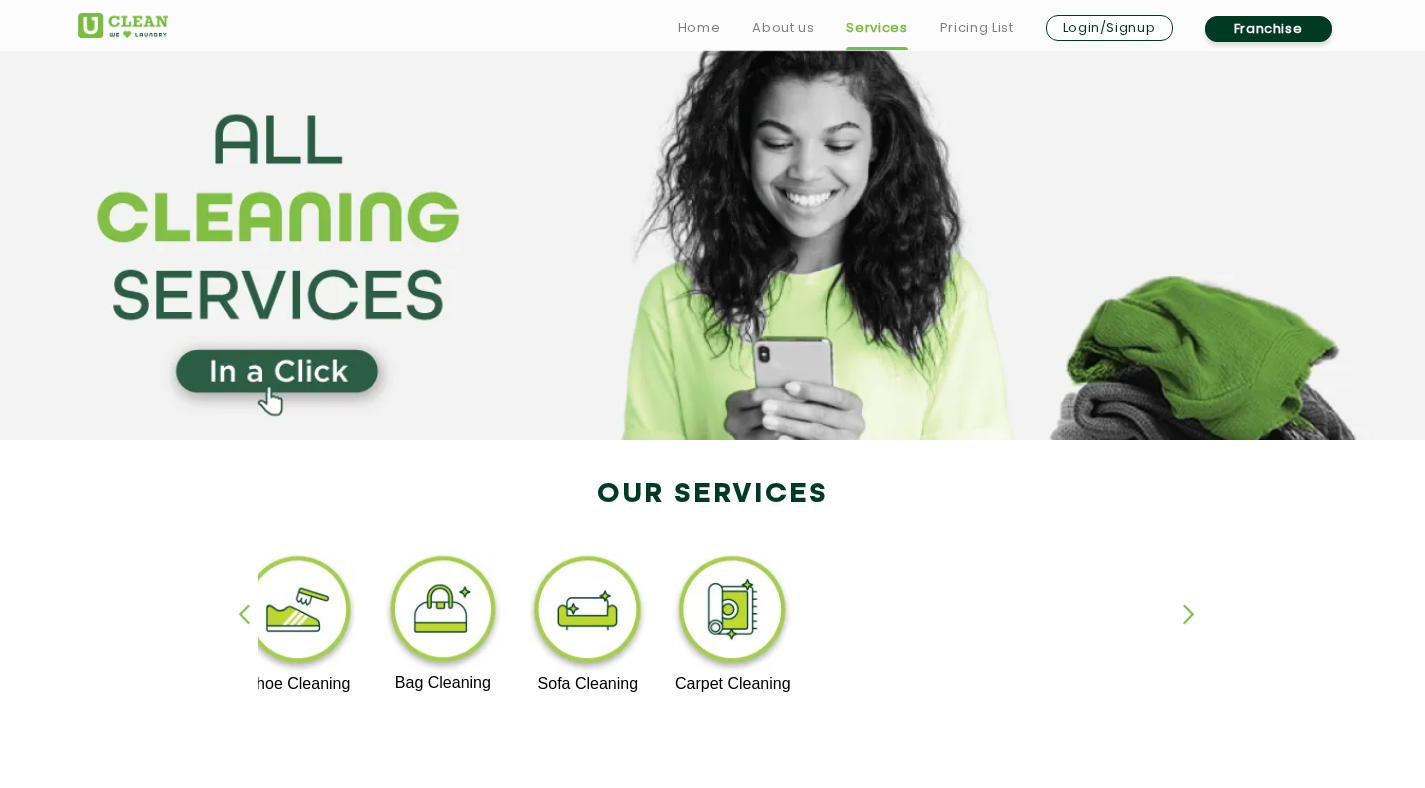 click at bounding box center [253, 631] 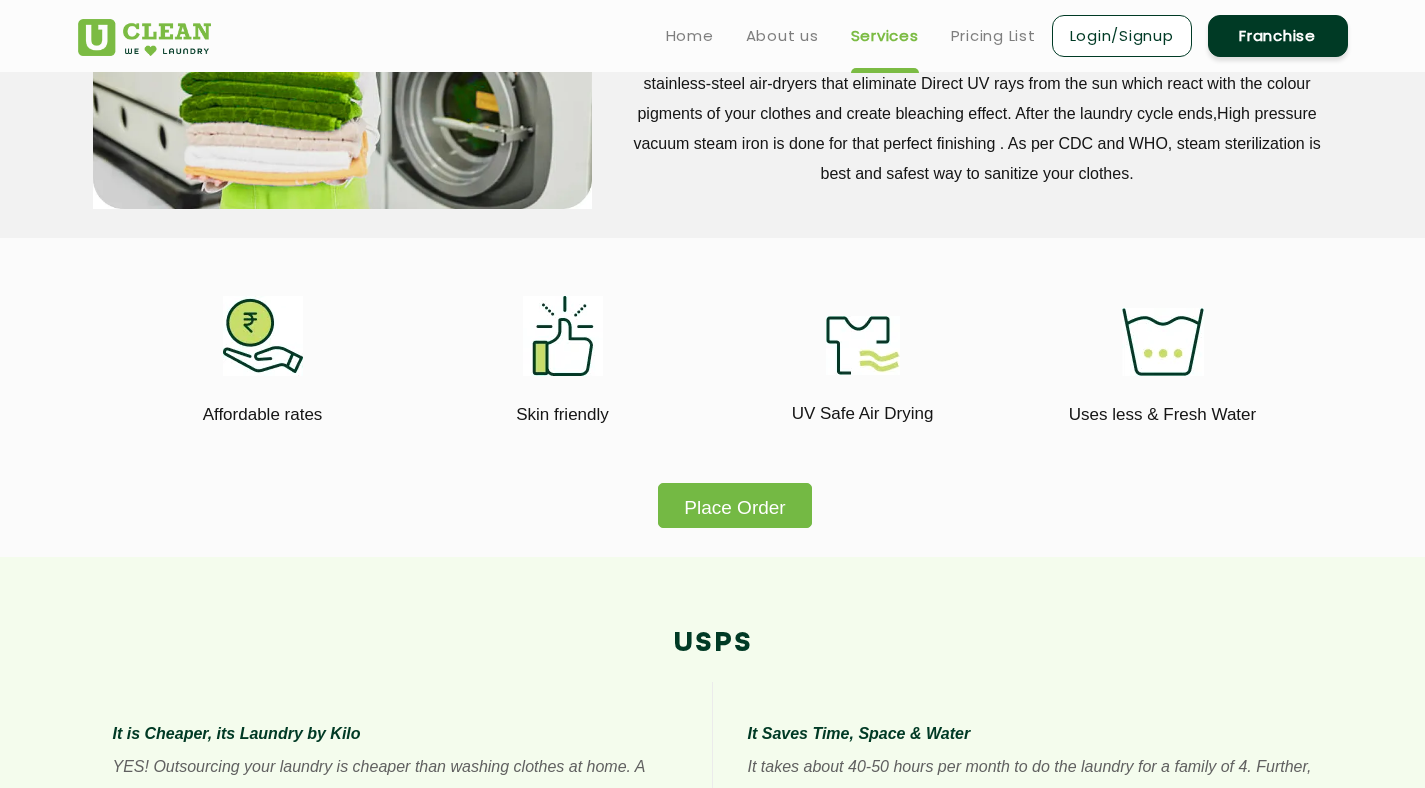 scroll, scrollTop: 0, scrollLeft: 0, axis: both 